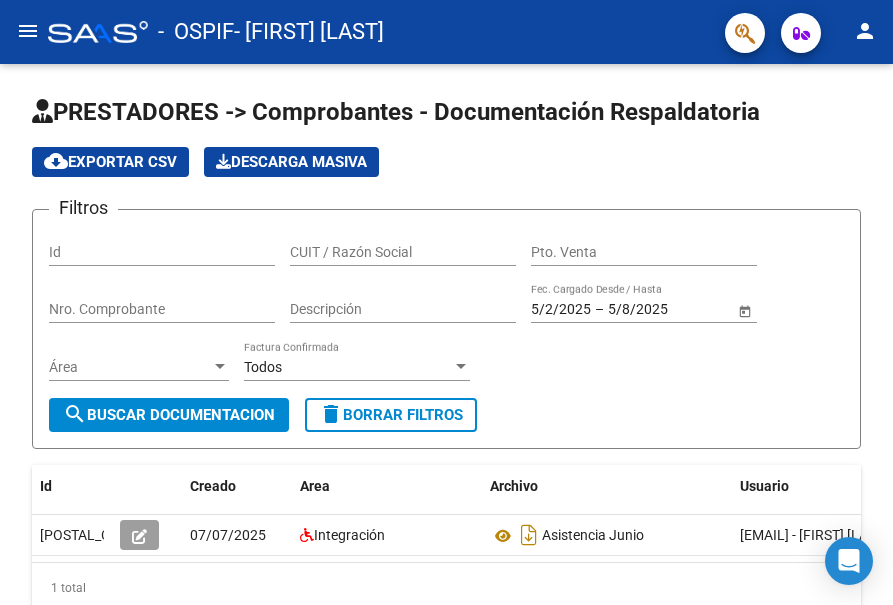 scroll, scrollTop: 0, scrollLeft: 0, axis: both 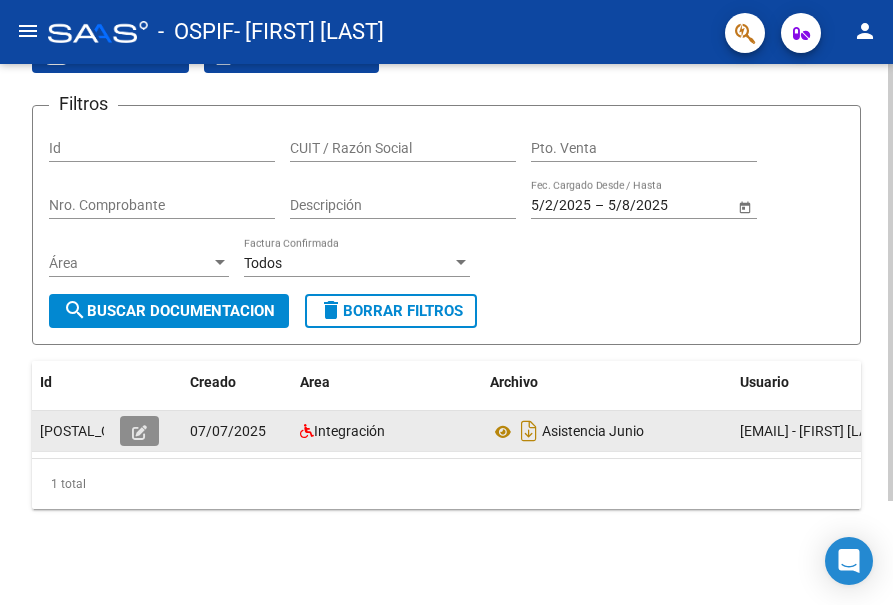 click 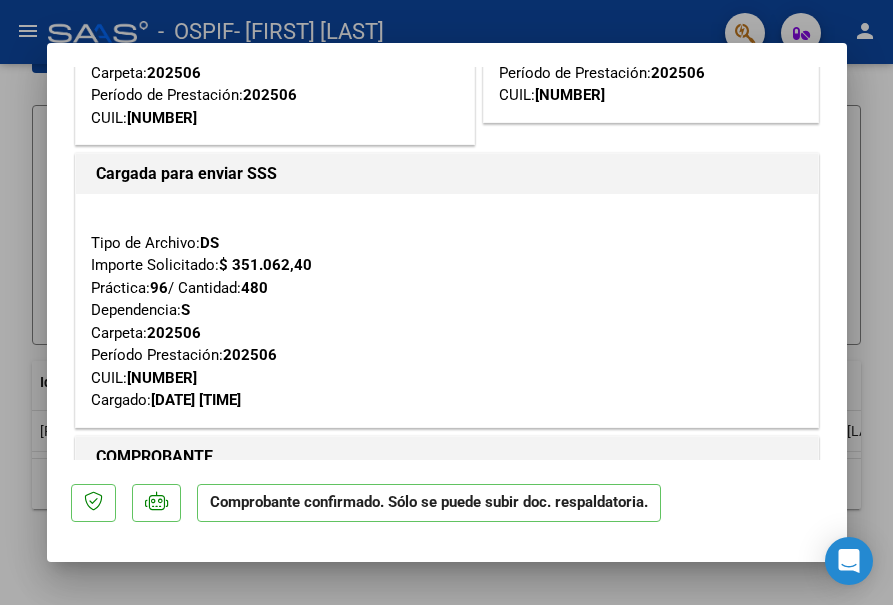 scroll, scrollTop: 0, scrollLeft: 0, axis: both 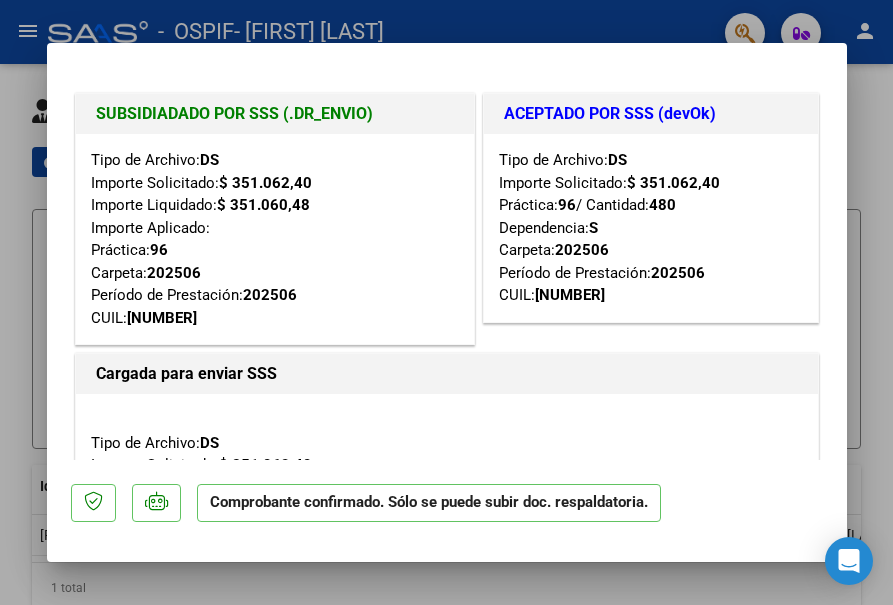 click at bounding box center (446, 302) 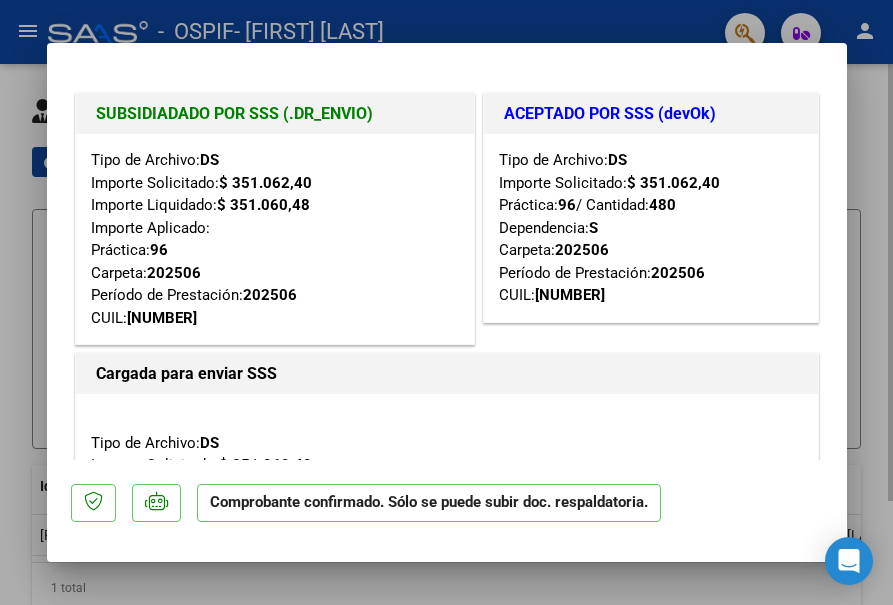 type 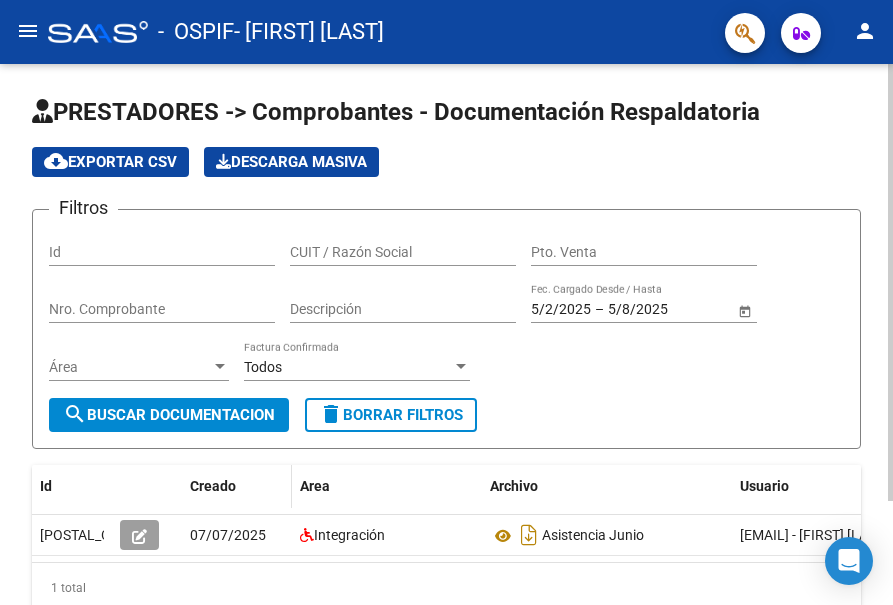 scroll, scrollTop: 129, scrollLeft: 0, axis: vertical 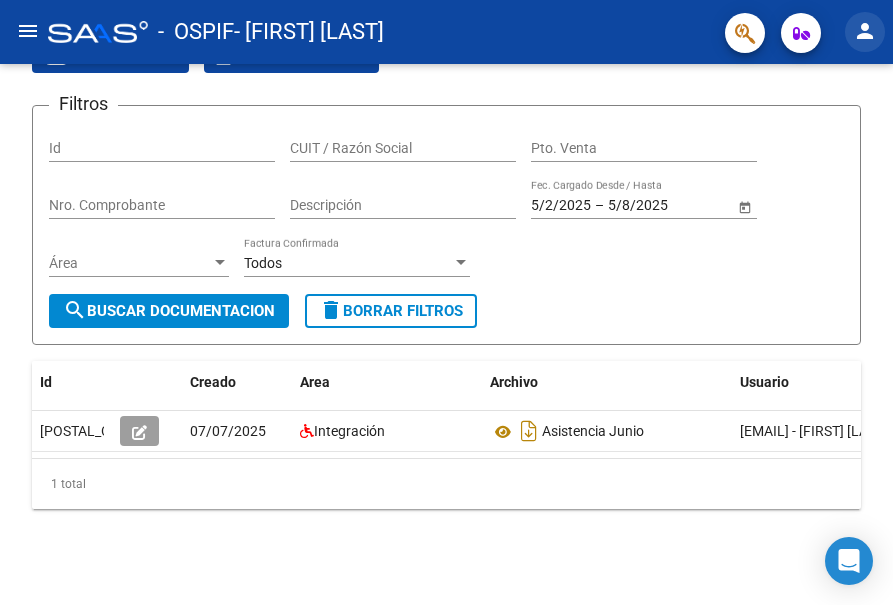 click on "person" 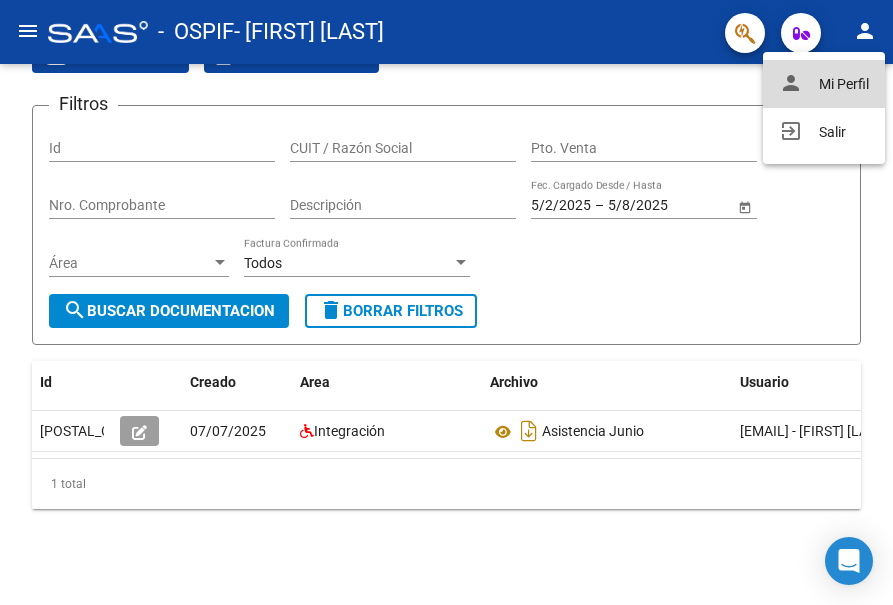 click on "person  Mi Perfil" at bounding box center (824, 84) 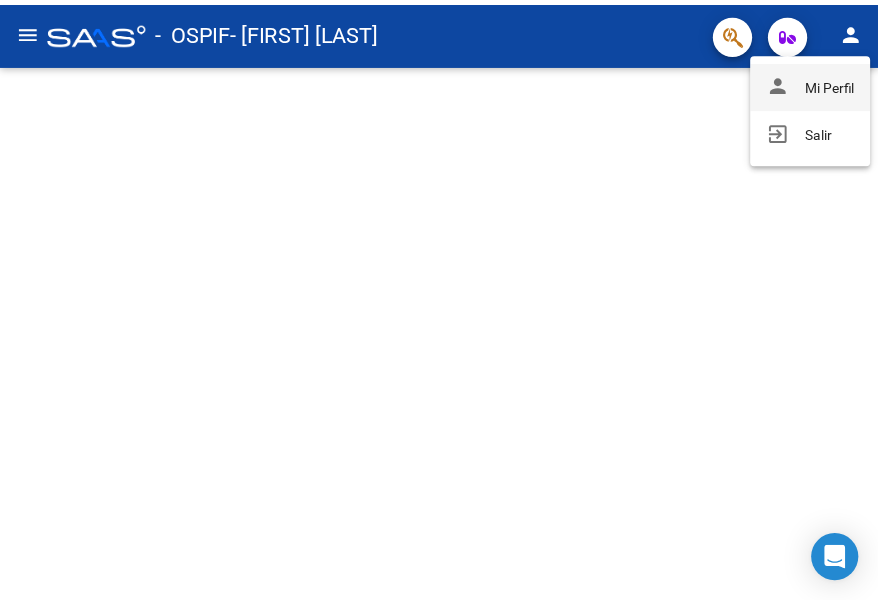scroll, scrollTop: 0, scrollLeft: 0, axis: both 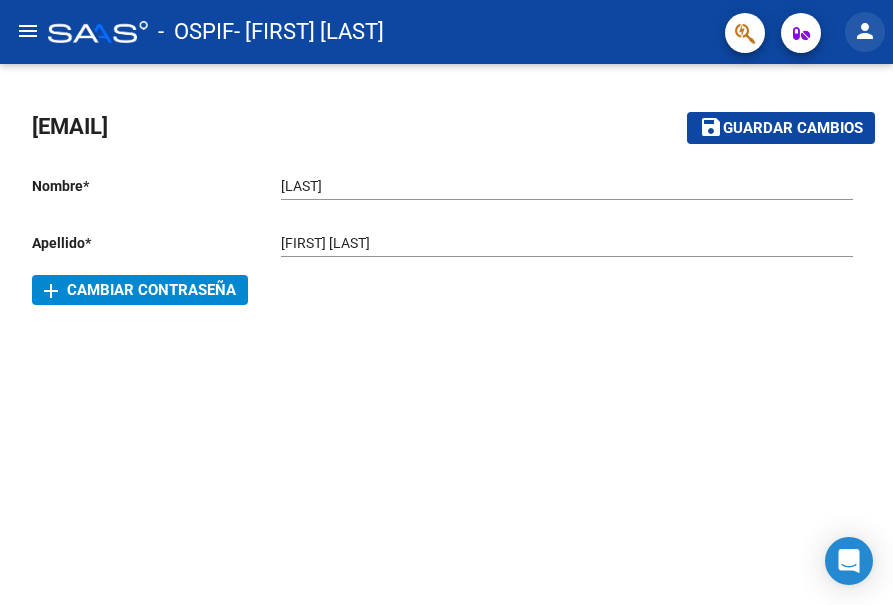 click on "person" 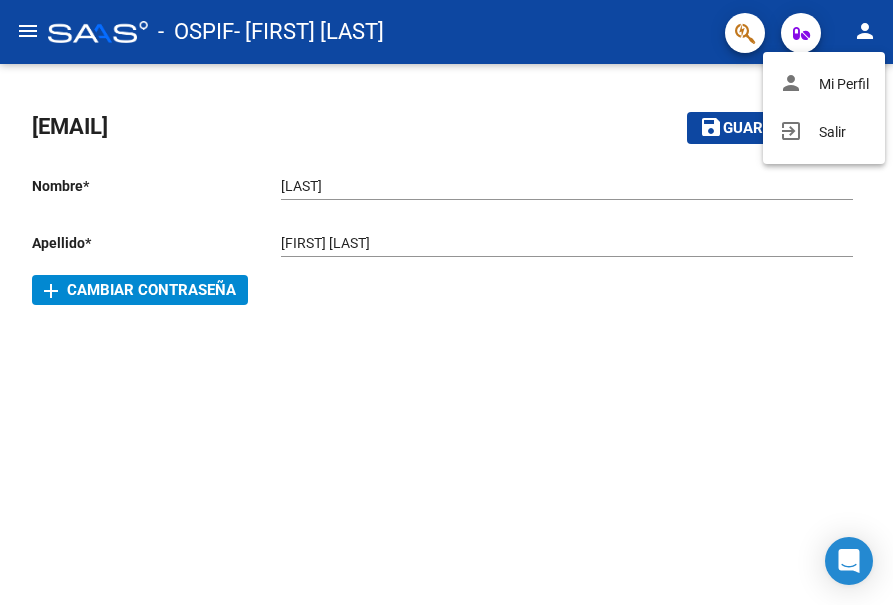 click at bounding box center [446, 302] 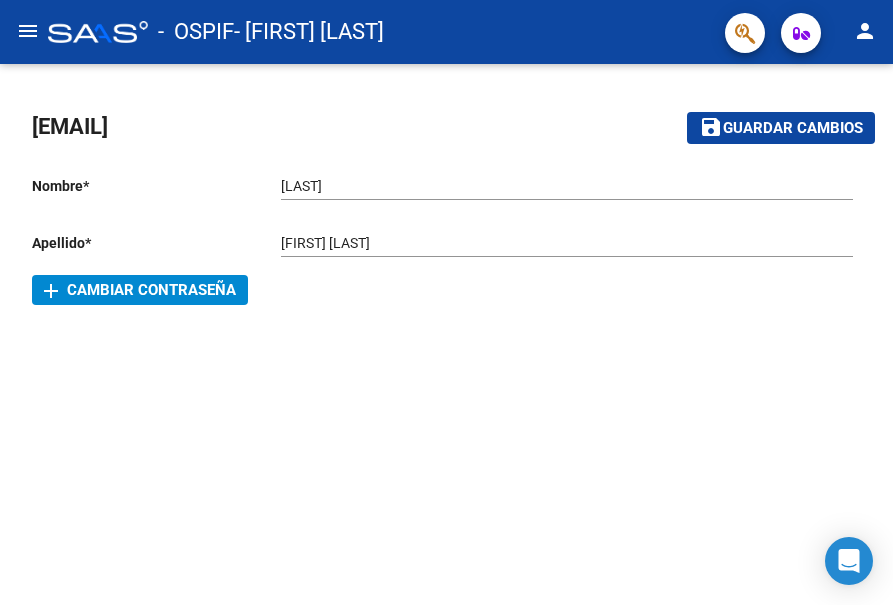 click on "person" 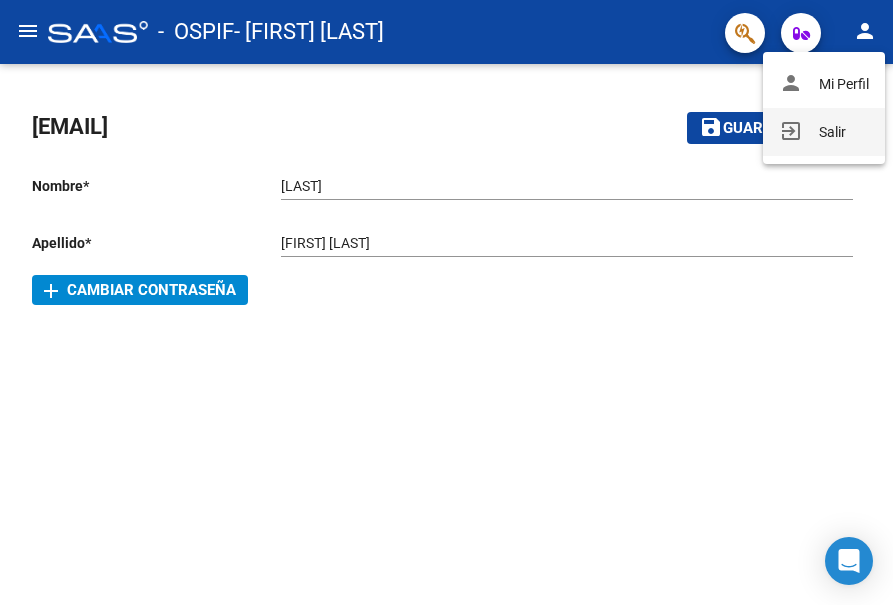 click on "exit_to_app  Salir" at bounding box center [824, 132] 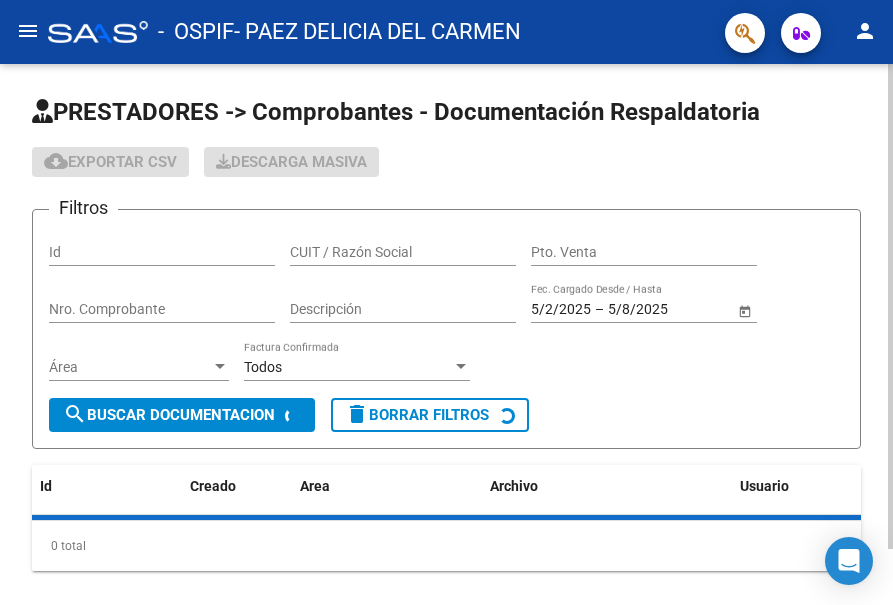 scroll, scrollTop: 0, scrollLeft: 0, axis: both 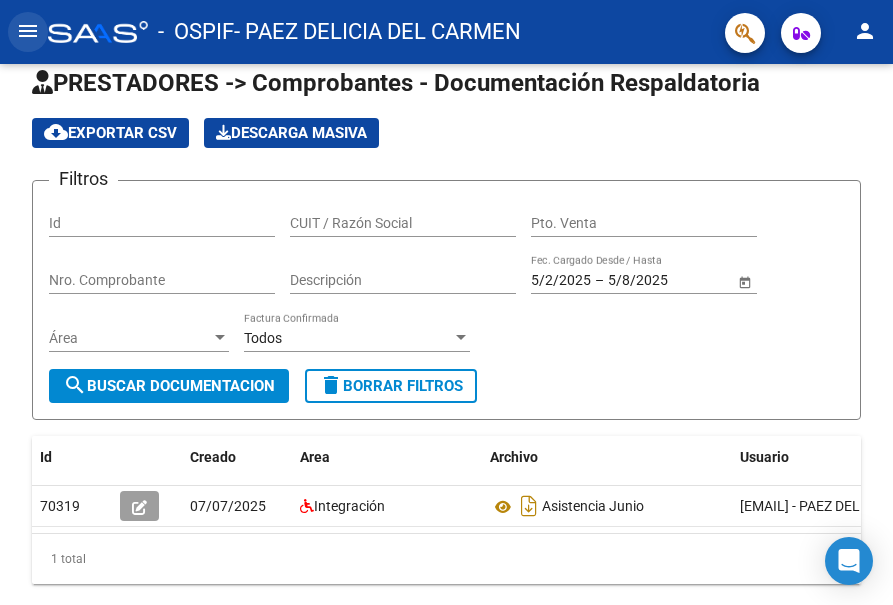 click on "menu" 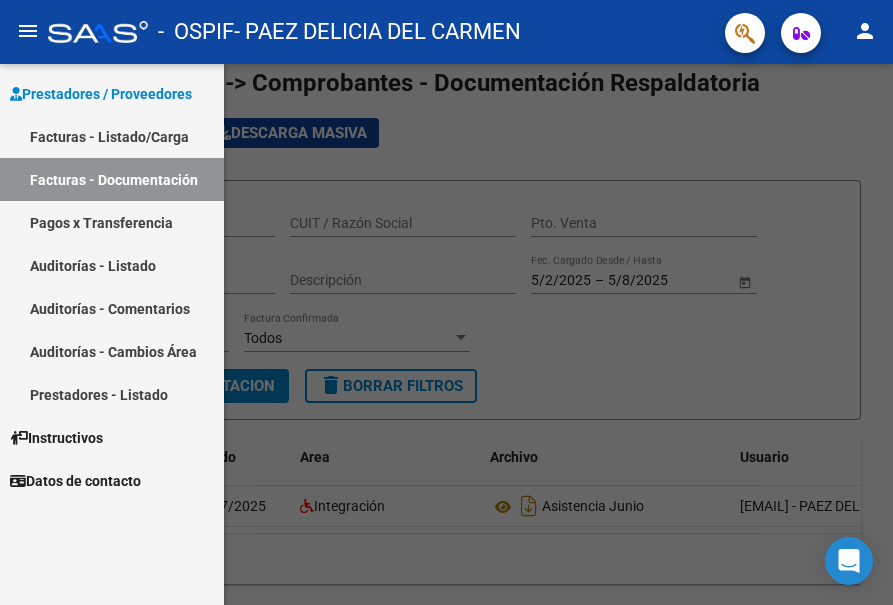 click on "Facturas - Documentación" at bounding box center [112, 179] 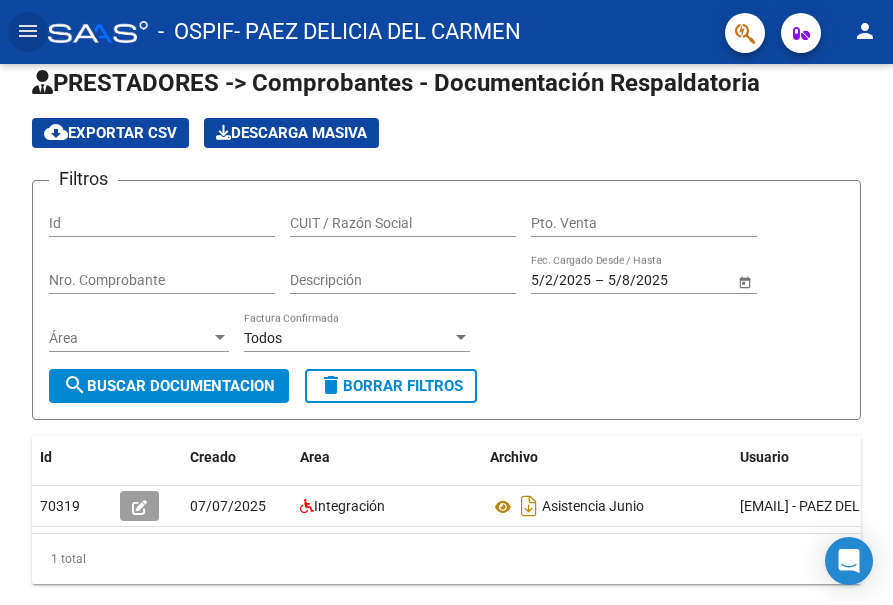 click on "menu" 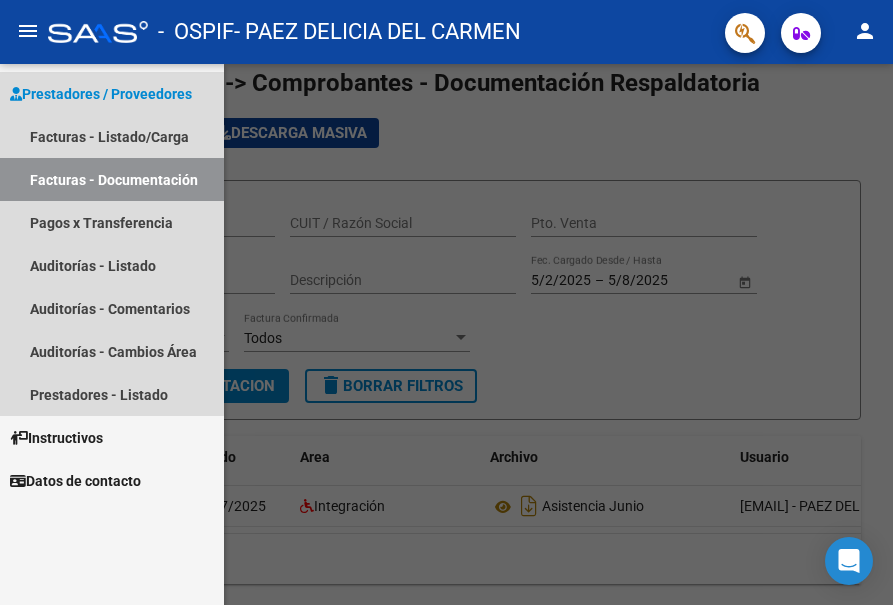 click on "Prestadores / Proveedores" at bounding box center (101, 94) 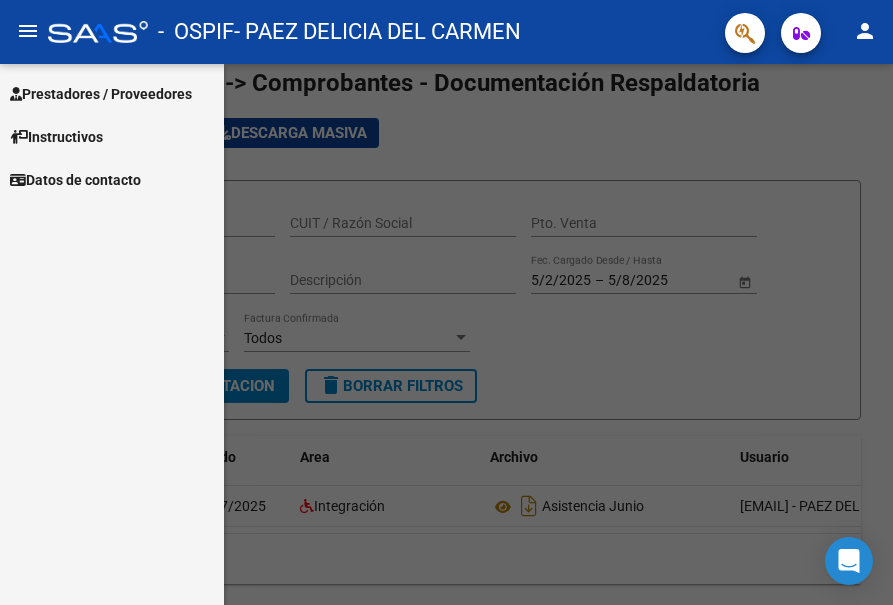 click on "menu" 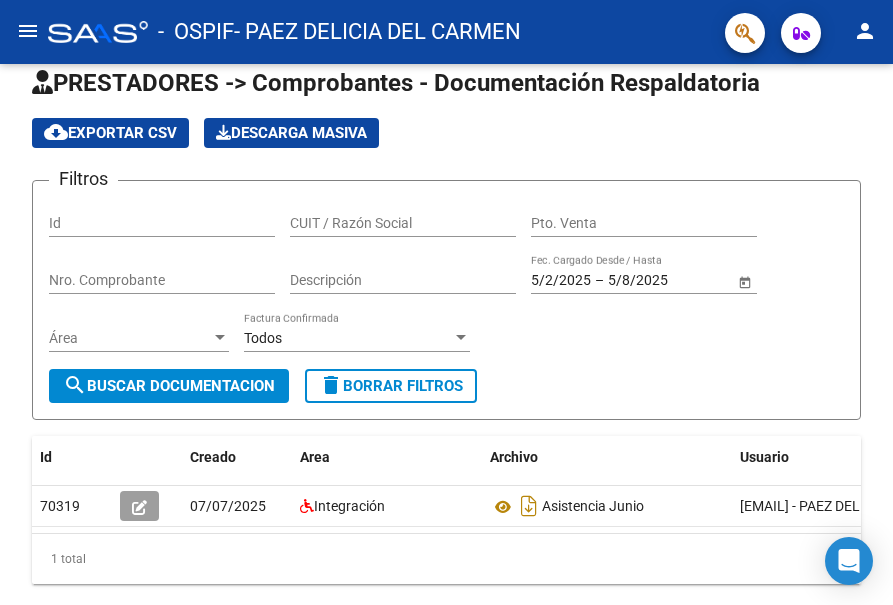 click on "menu" 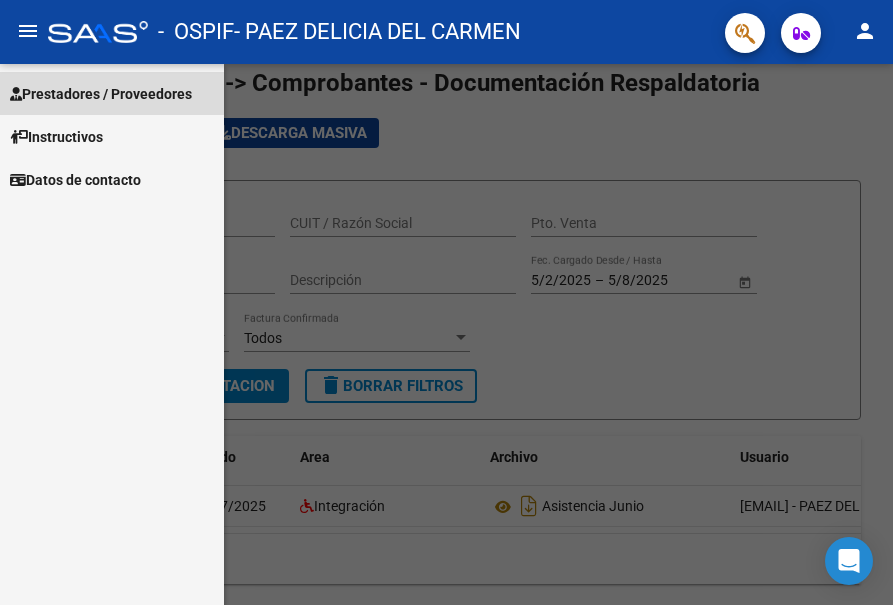 click on "Prestadores / Proveedores" at bounding box center (101, 94) 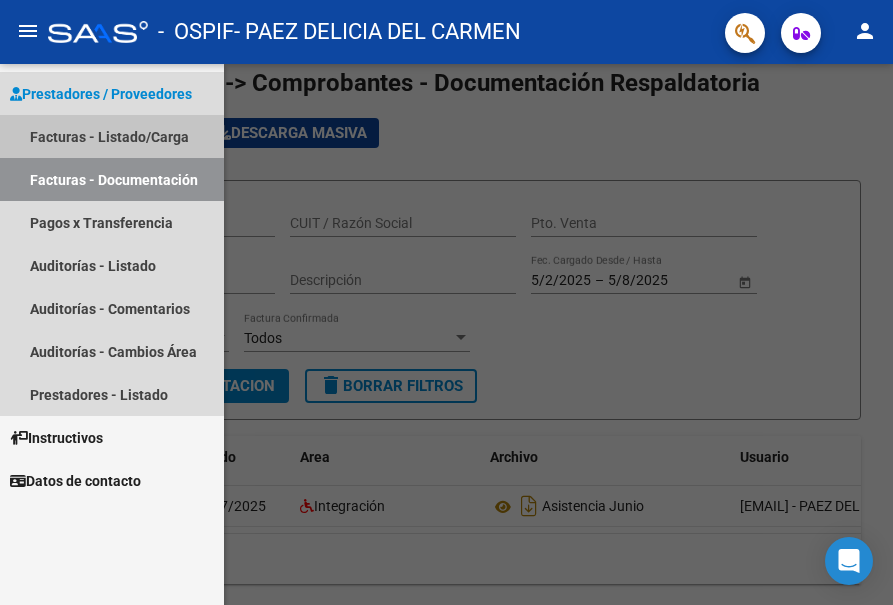 click on "Facturas - Listado/Carga" at bounding box center (112, 136) 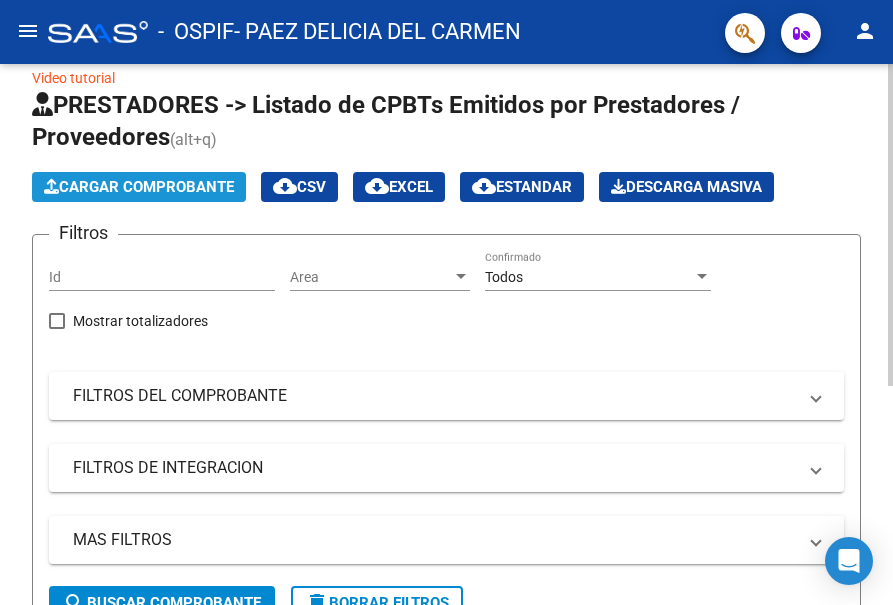 click on "Cargar Comprobante" 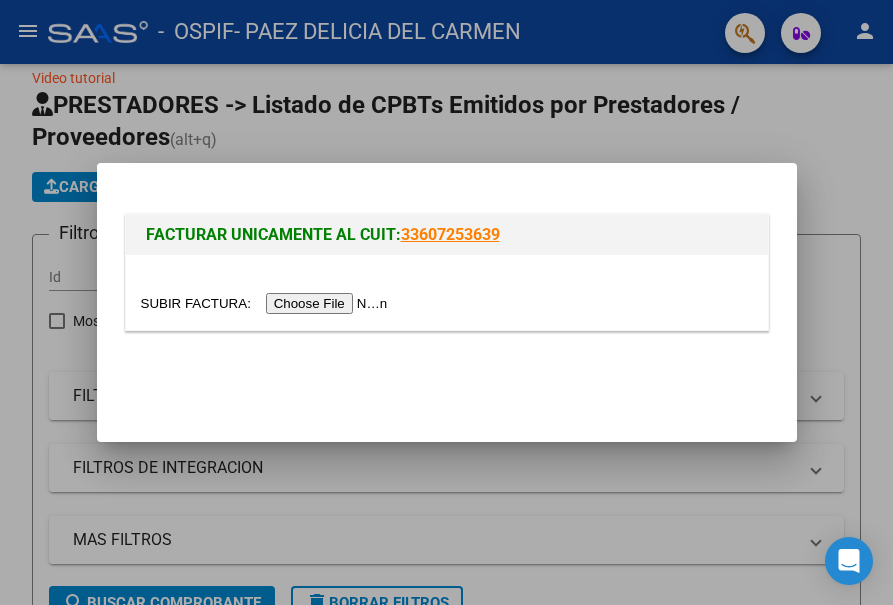 click at bounding box center [267, 303] 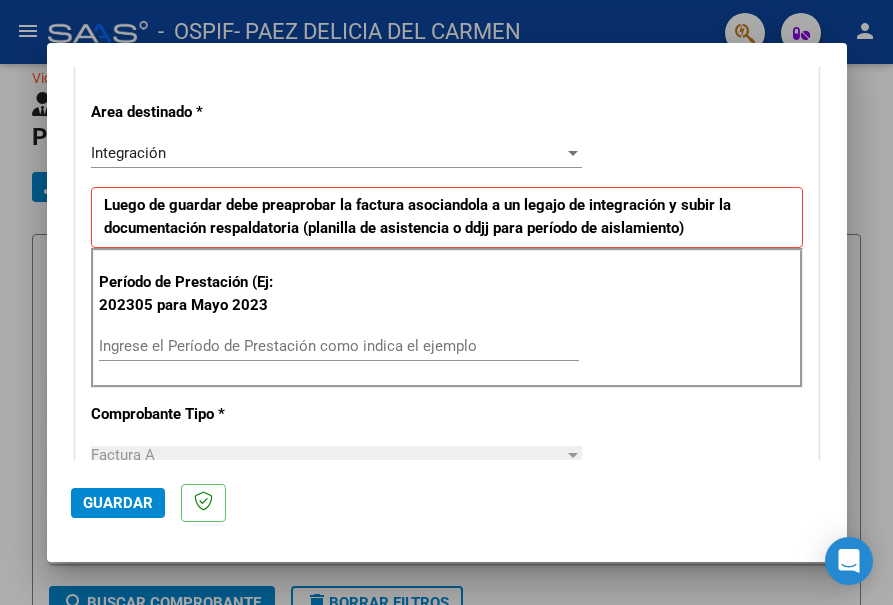scroll, scrollTop: 500, scrollLeft: 0, axis: vertical 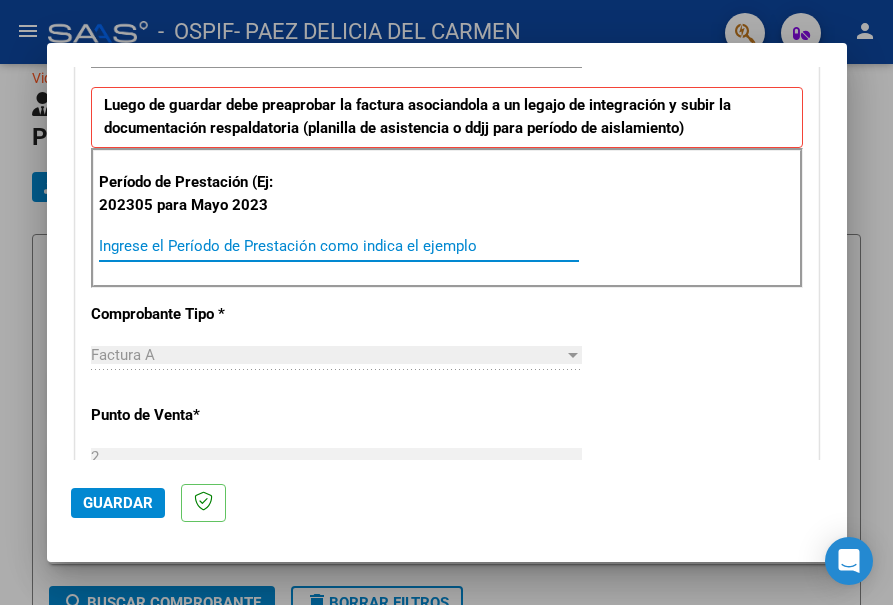 click on "Ingrese el Período de Prestación como indica el ejemplo" at bounding box center (339, 246) 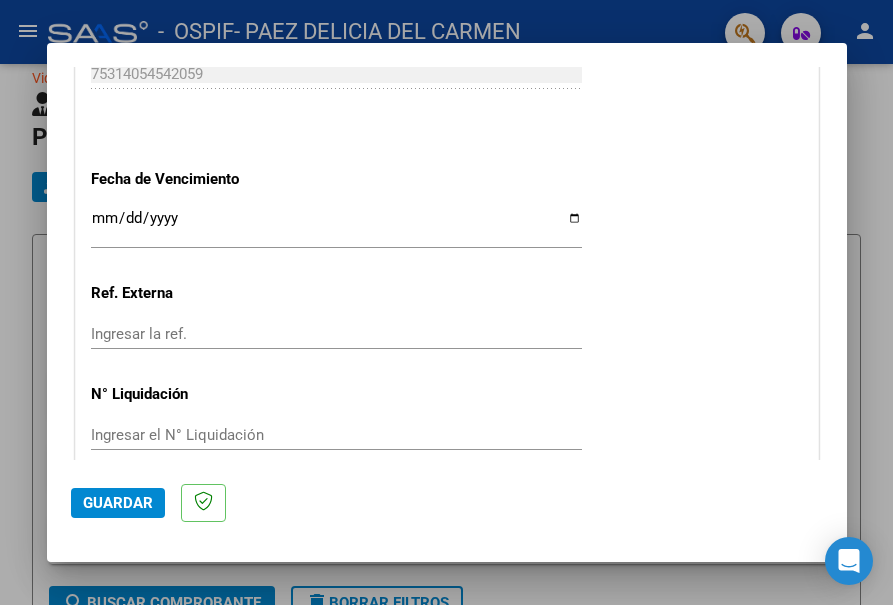 scroll, scrollTop: 1390, scrollLeft: 0, axis: vertical 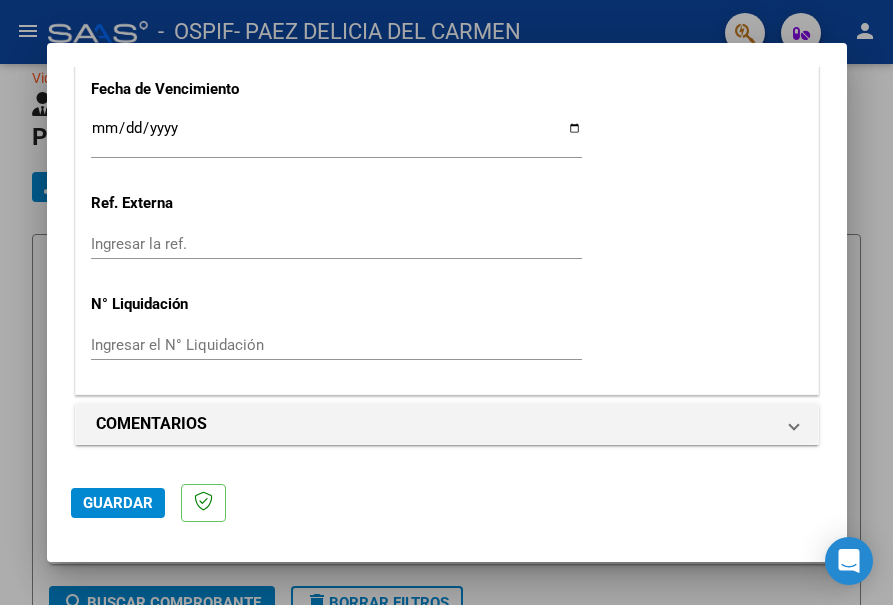 type on "202507" 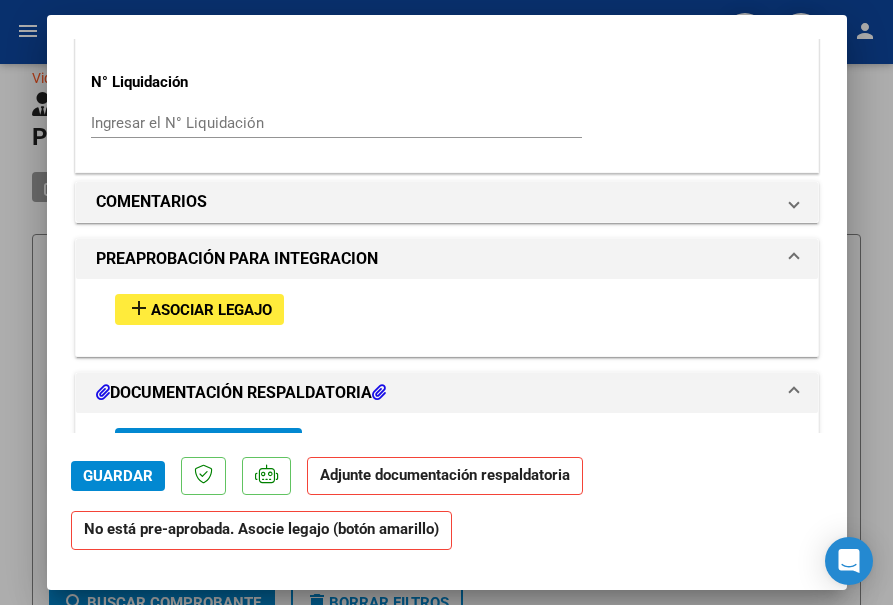 scroll, scrollTop: 1700, scrollLeft: 0, axis: vertical 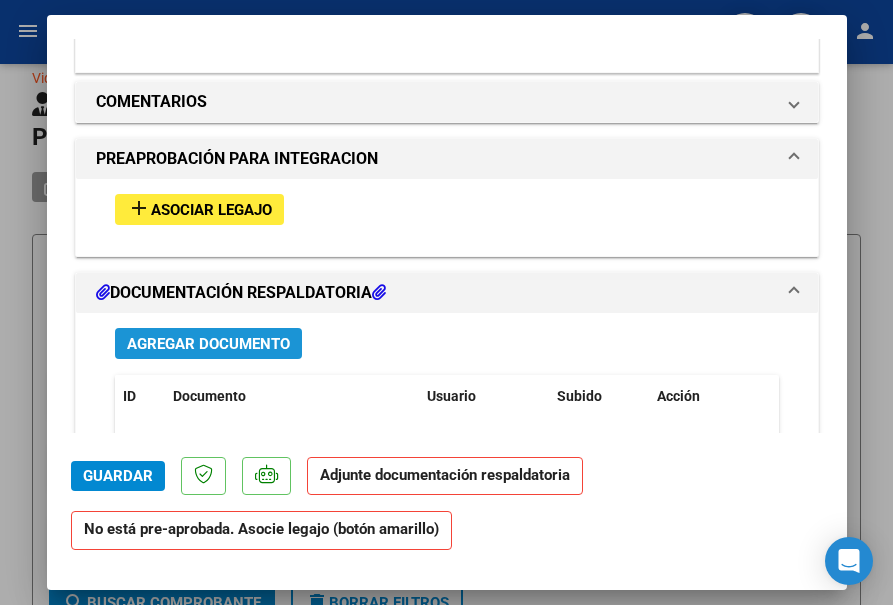 click on "Agregar Documento" at bounding box center [208, 344] 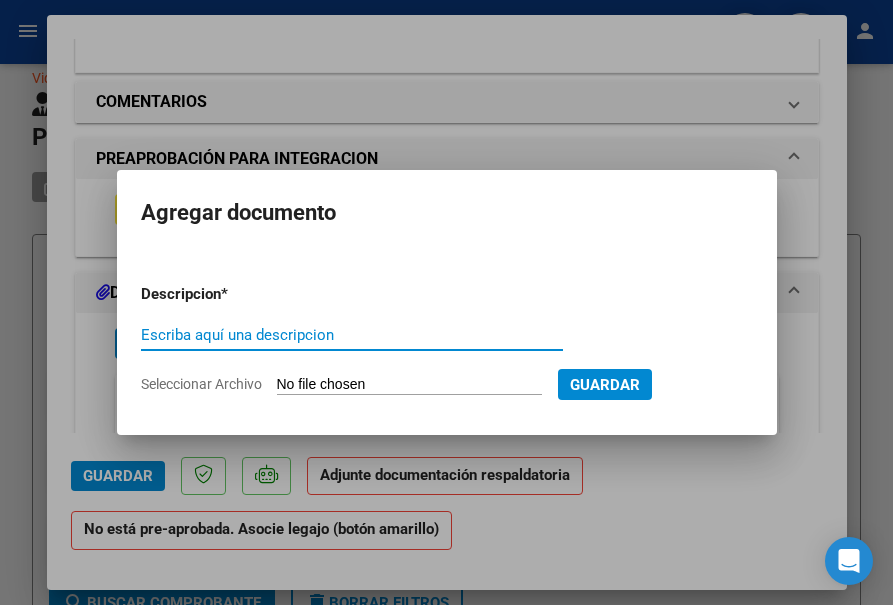 click on "Escriba aquí una descripcion" at bounding box center [352, 335] 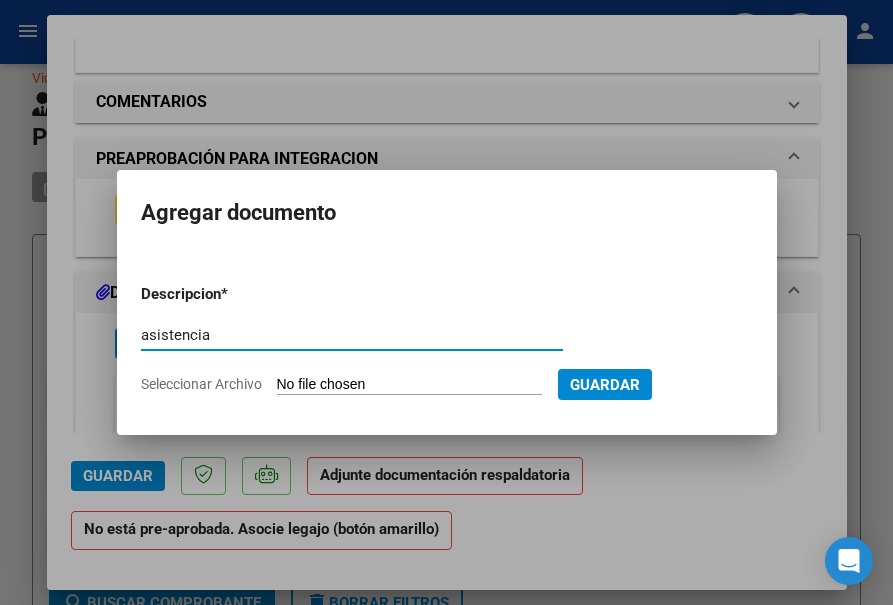 type on "asistencia" 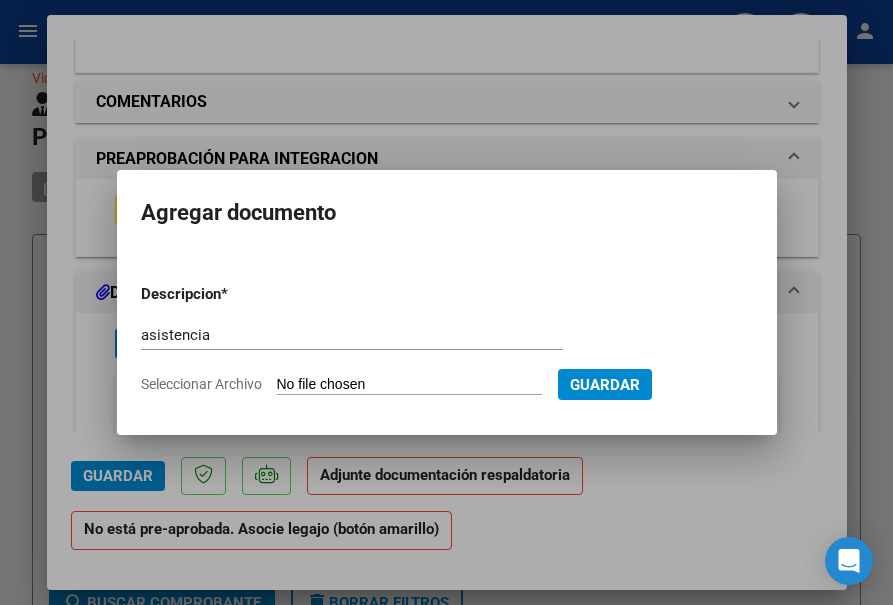 click on "Seleccionar Archivo" at bounding box center [409, 385] 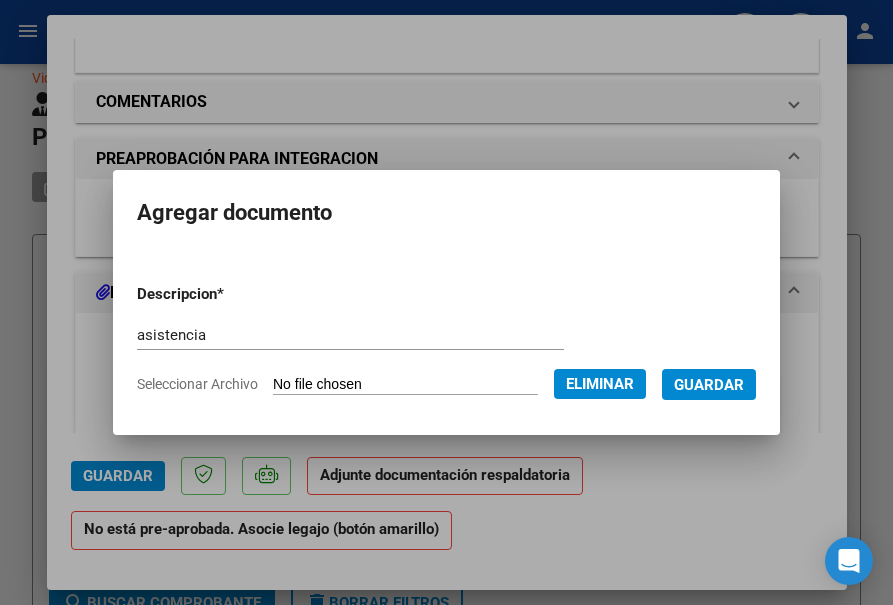 click on "Guardar" at bounding box center (709, 385) 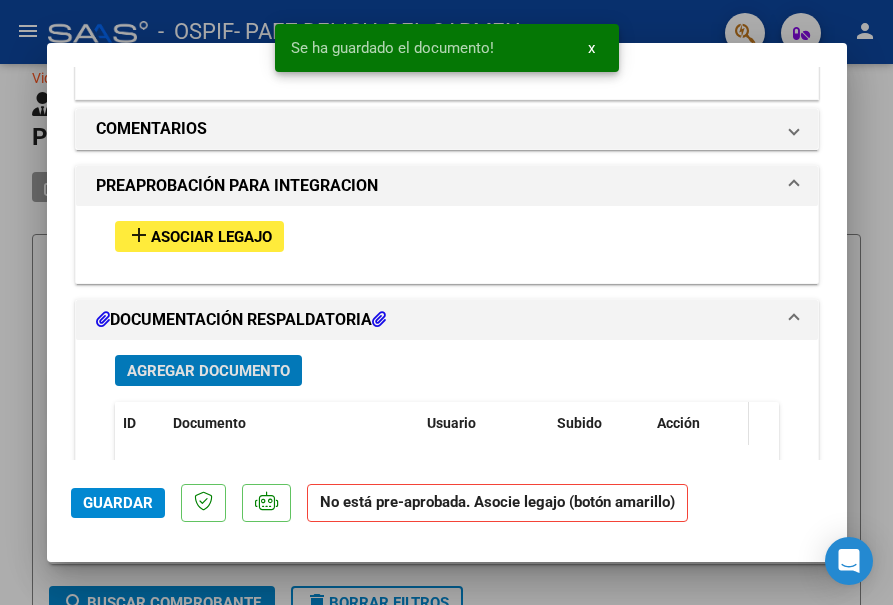 scroll, scrollTop: 2000, scrollLeft: 0, axis: vertical 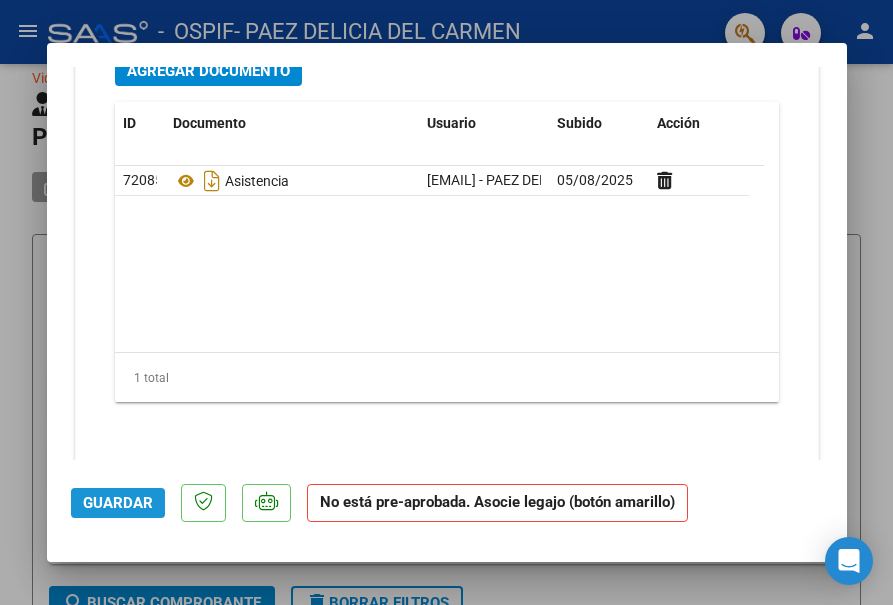 click on "Guardar" 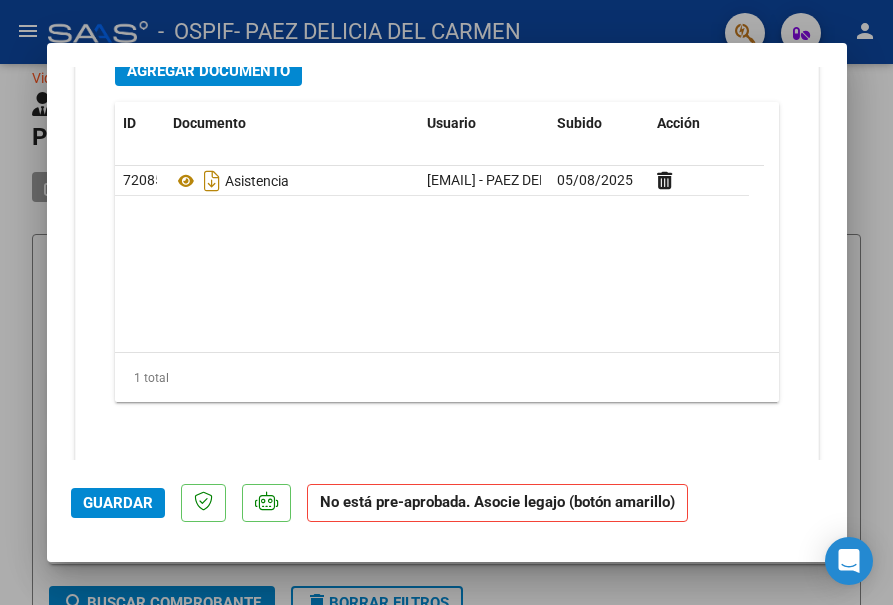 scroll, scrollTop: 2037, scrollLeft: 0, axis: vertical 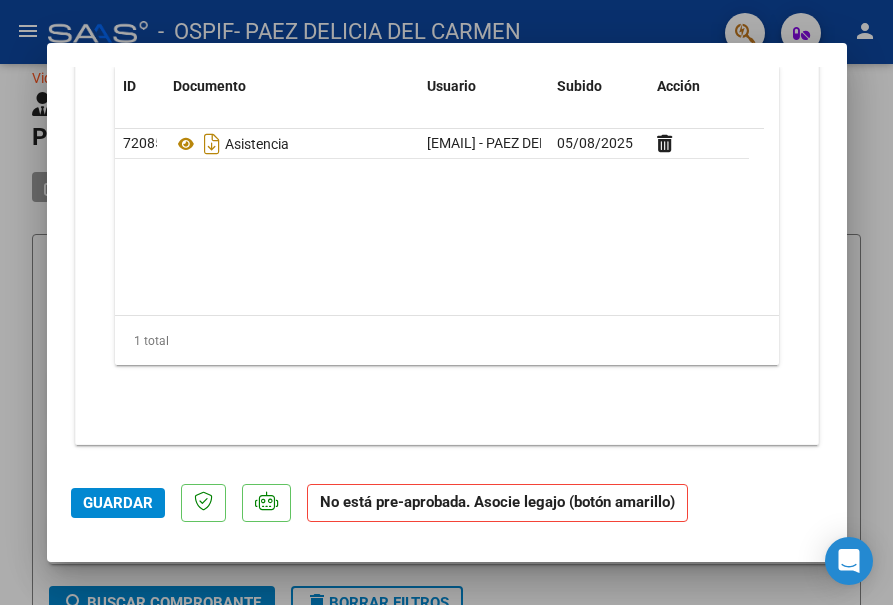 click at bounding box center [446, 302] 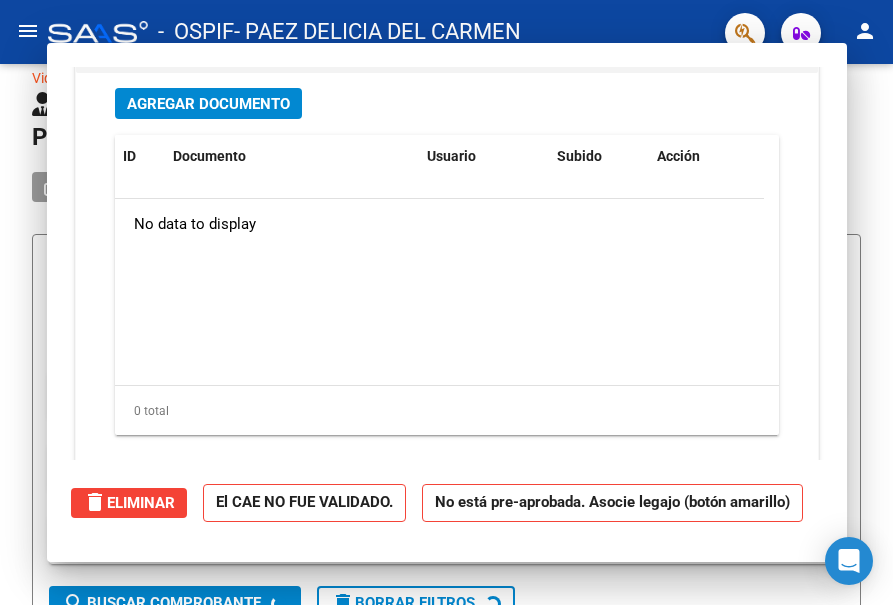 scroll, scrollTop: 0, scrollLeft: 0, axis: both 